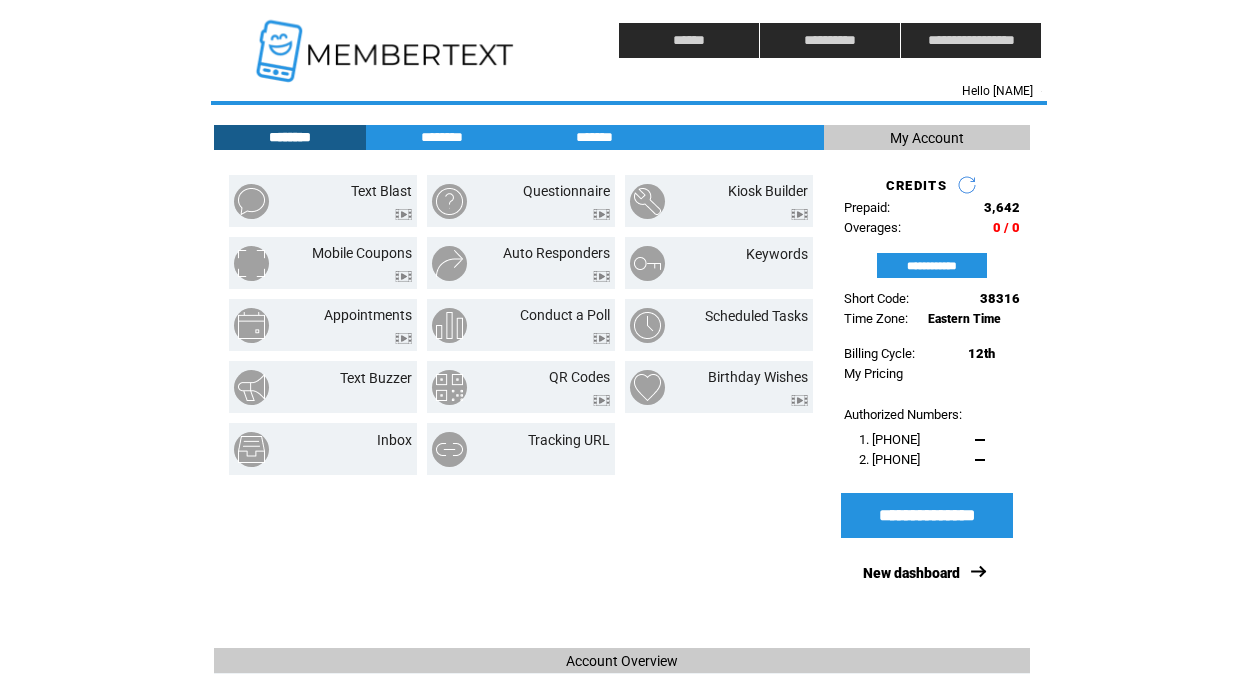 scroll, scrollTop: 28, scrollLeft: 0, axis: vertical 